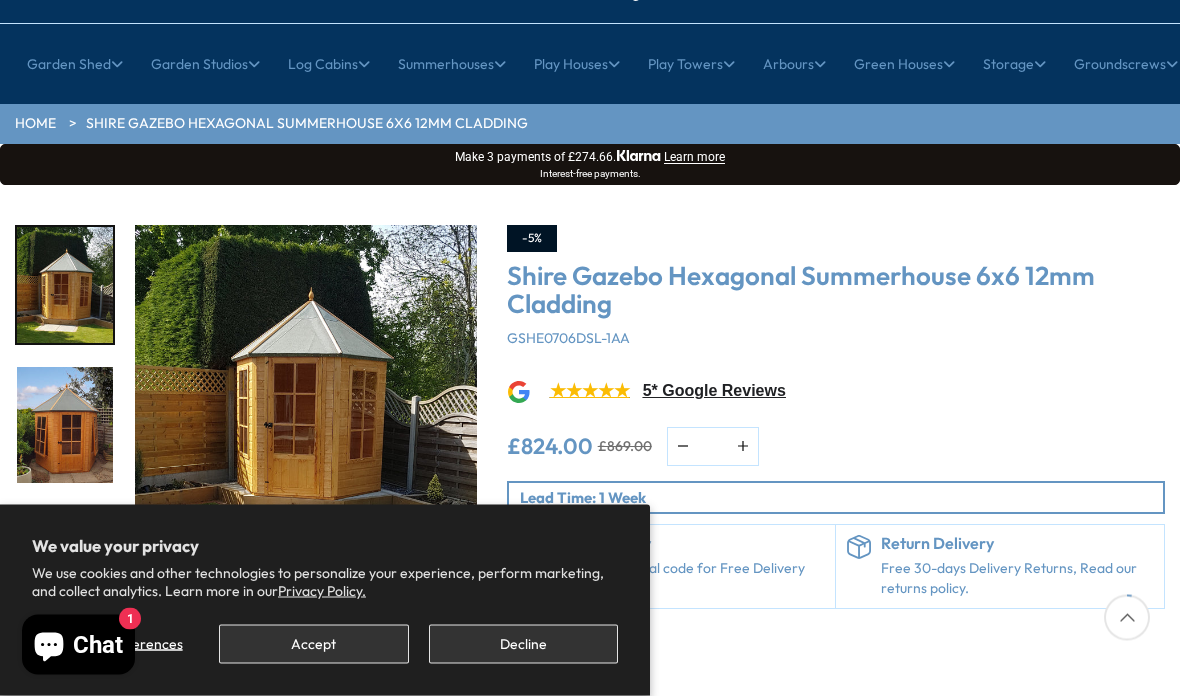 scroll, scrollTop: 187, scrollLeft: 0, axis: vertical 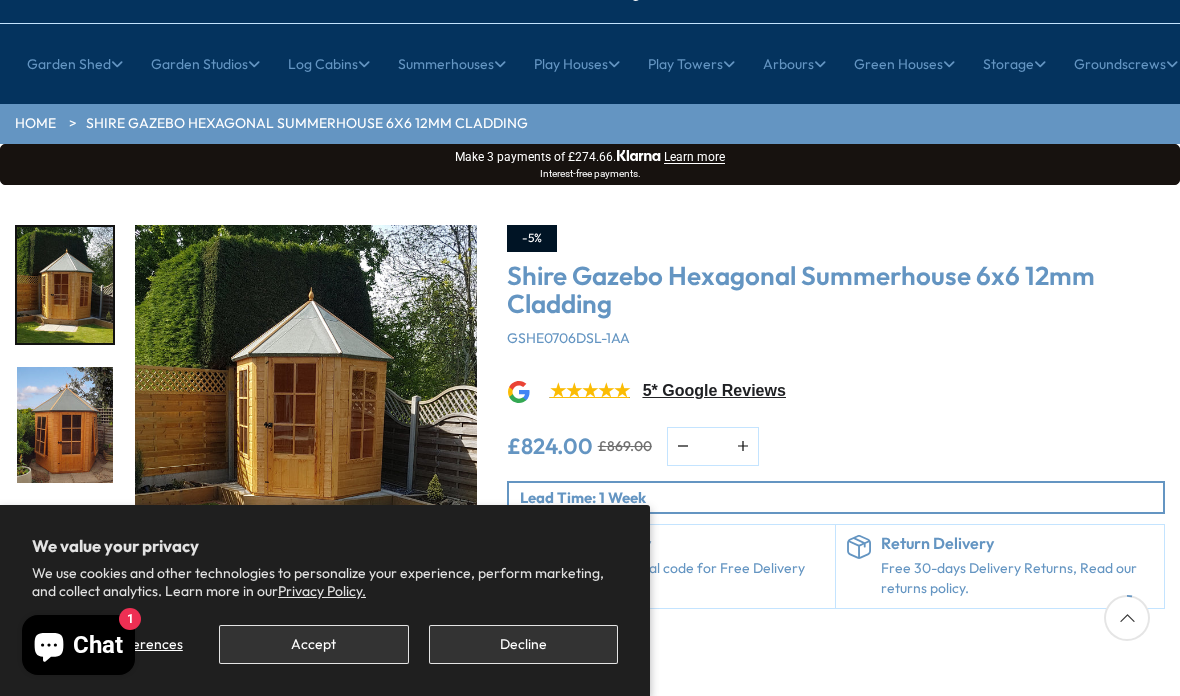 click at bounding box center [65, 285] 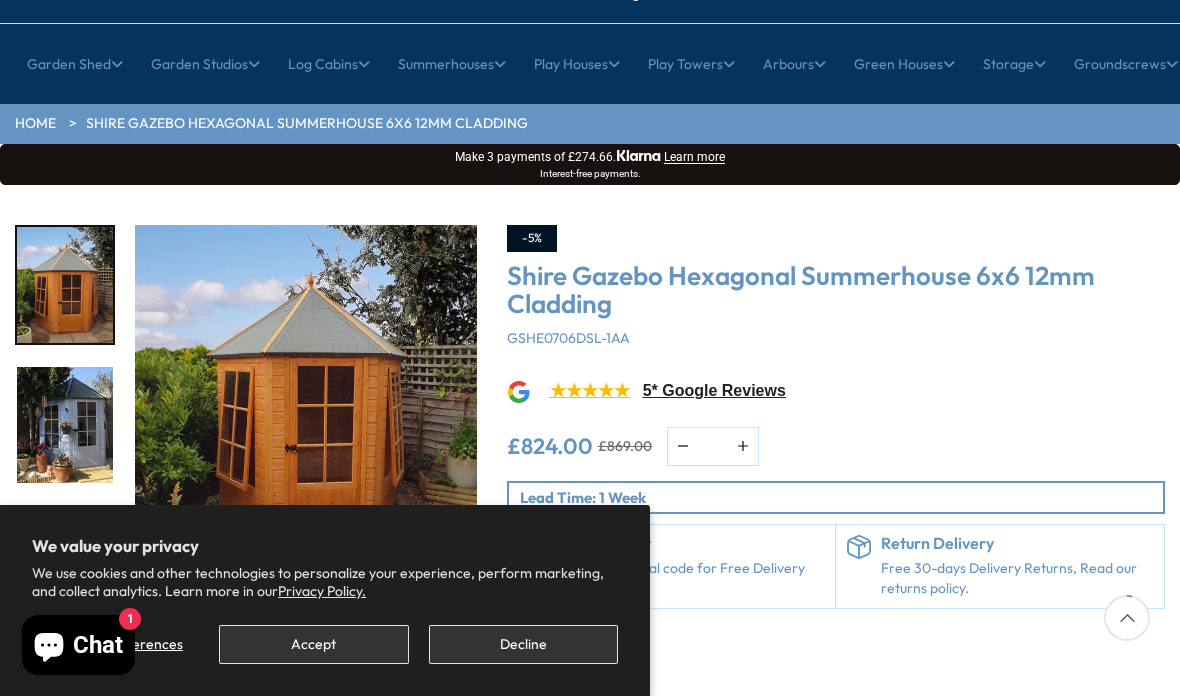 click at bounding box center [65, 425] 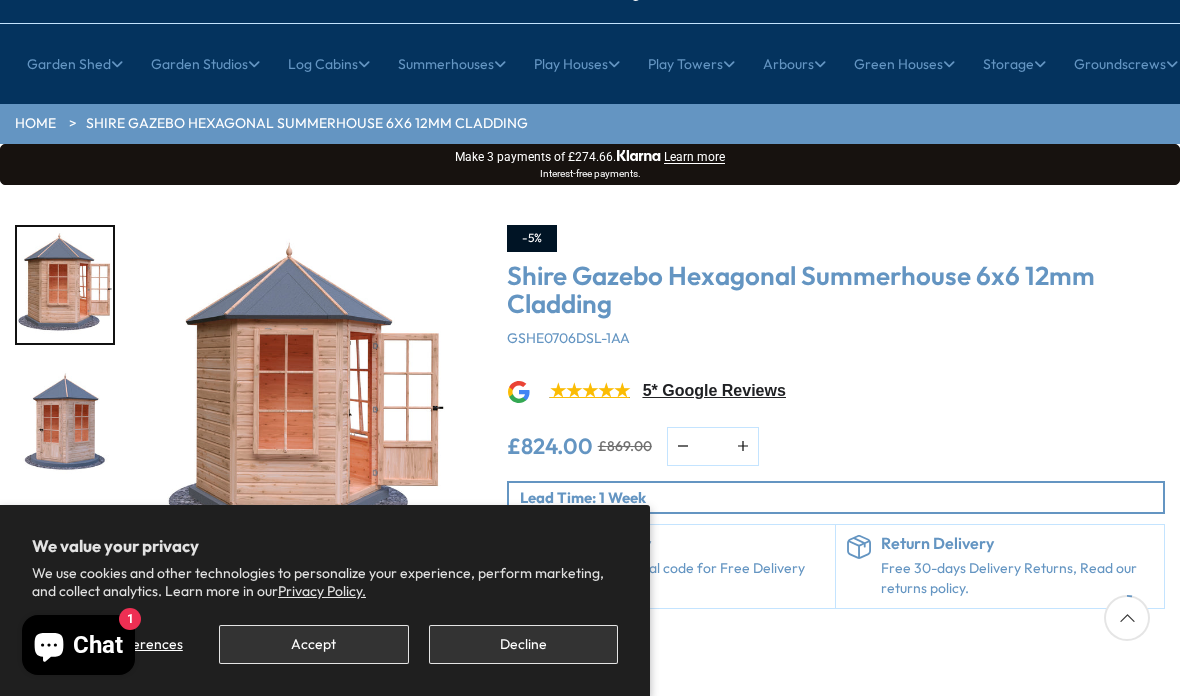 click at bounding box center (65, 565) 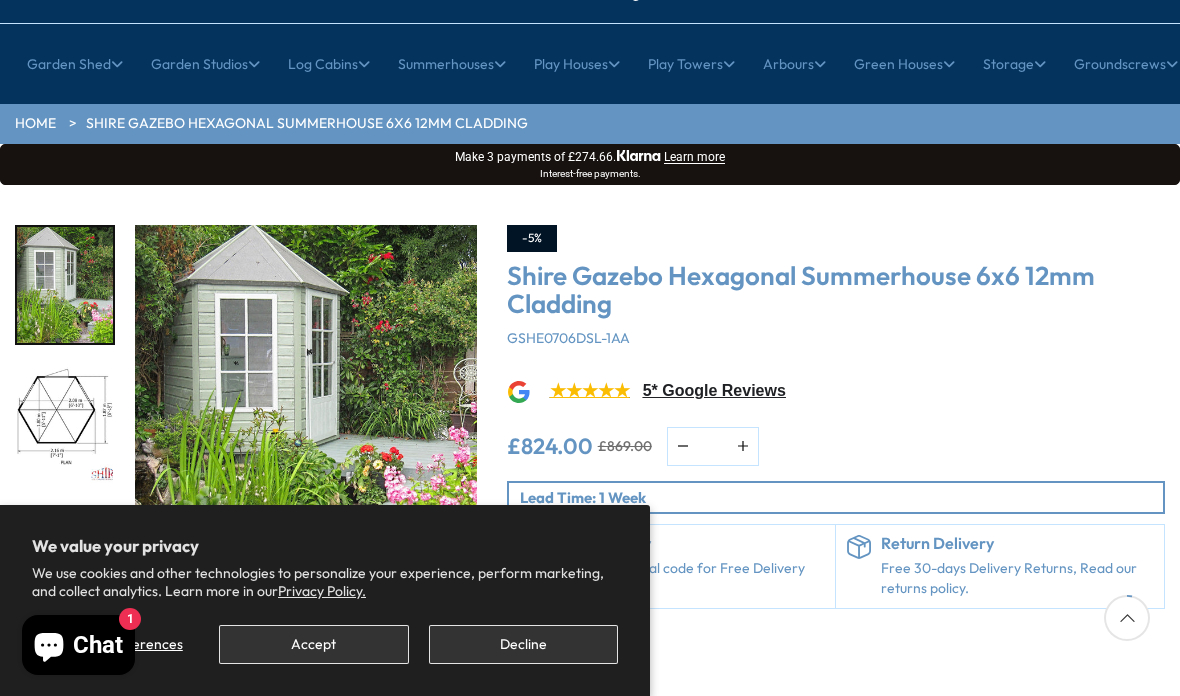 click at bounding box center (65, 565) 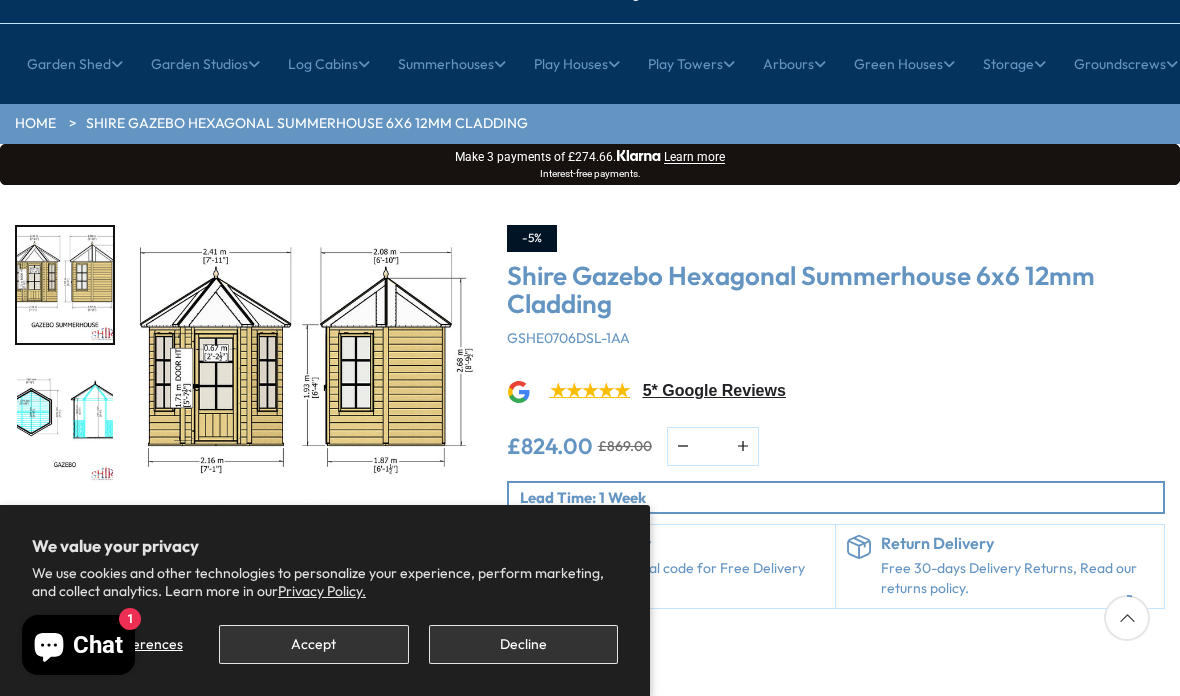 click at bounding box center [75, 425] 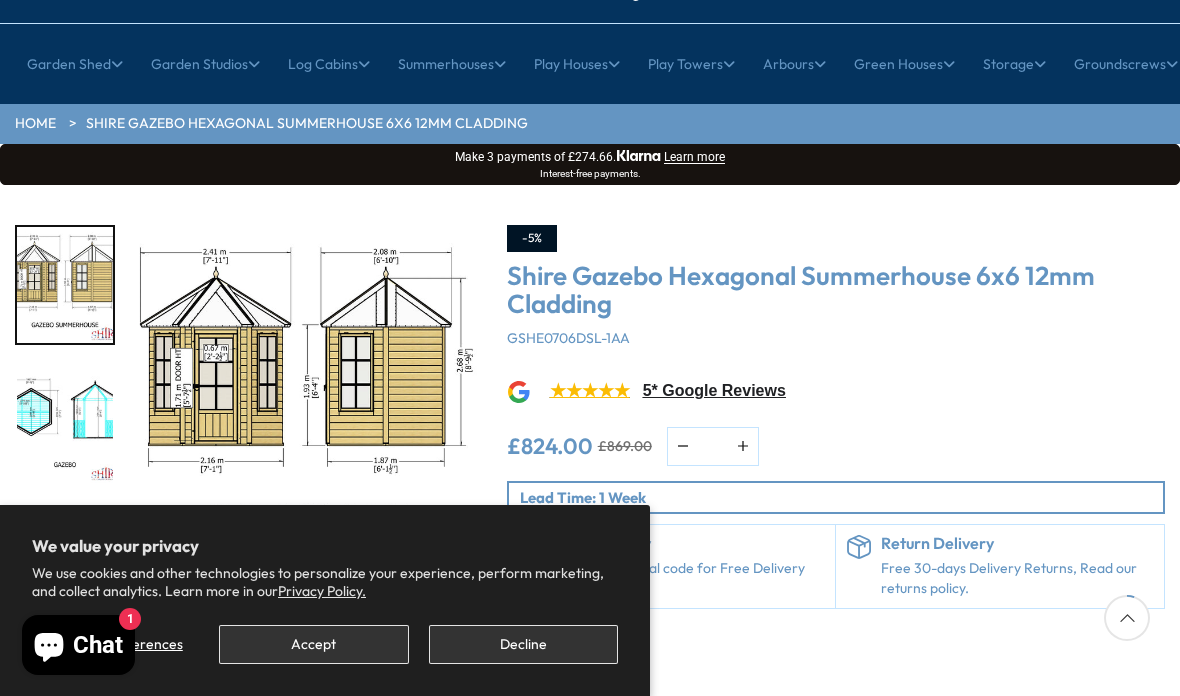 scroll, scrollTop: 267, scrollLeft: 0, axis: vertical 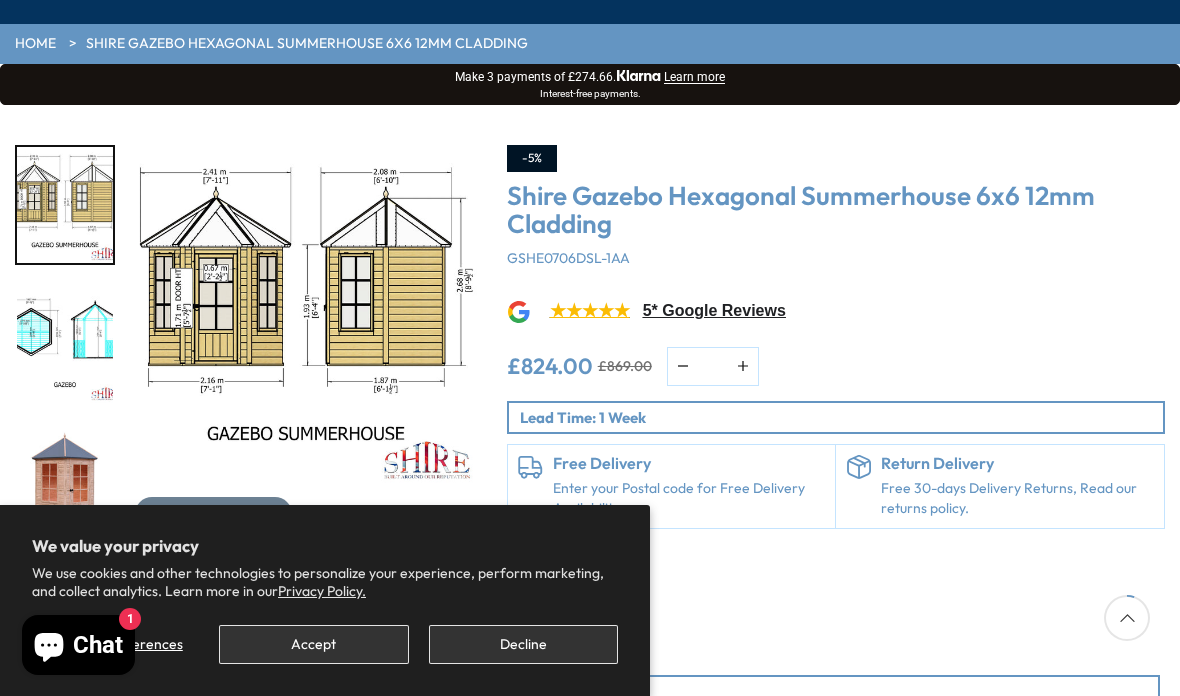 click on "★★★★★" at bounding box center (590, 311) 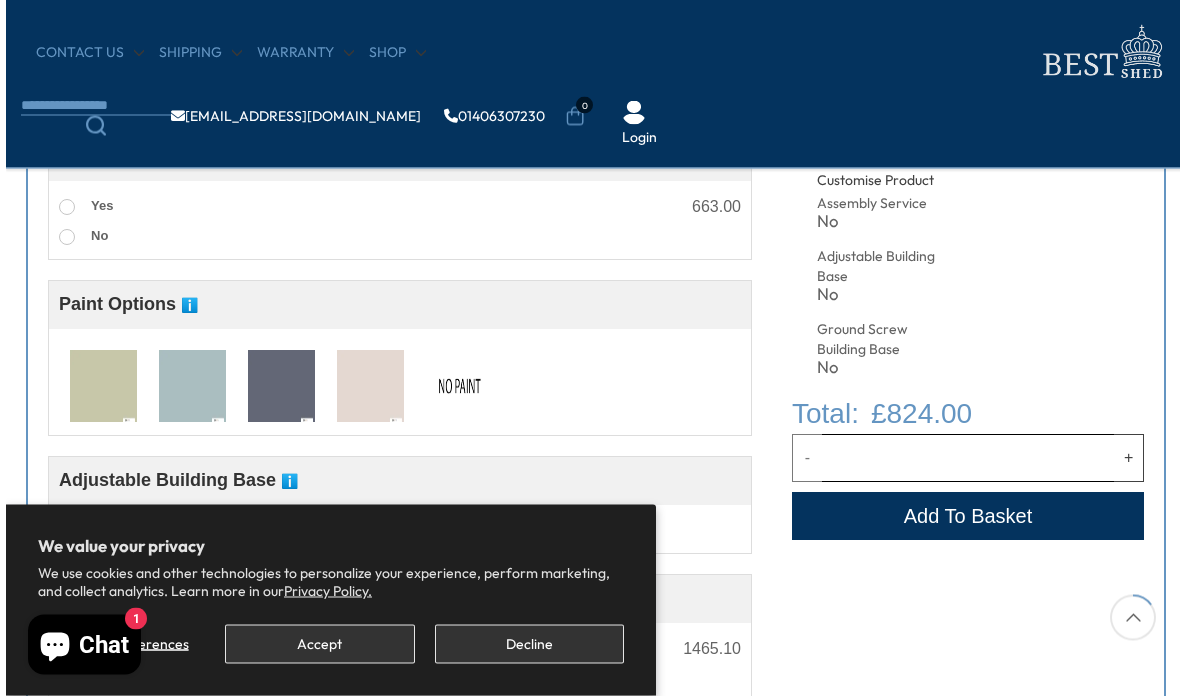 scroll, scrollTop: 750, scrollLeft: 0, axis: vertical 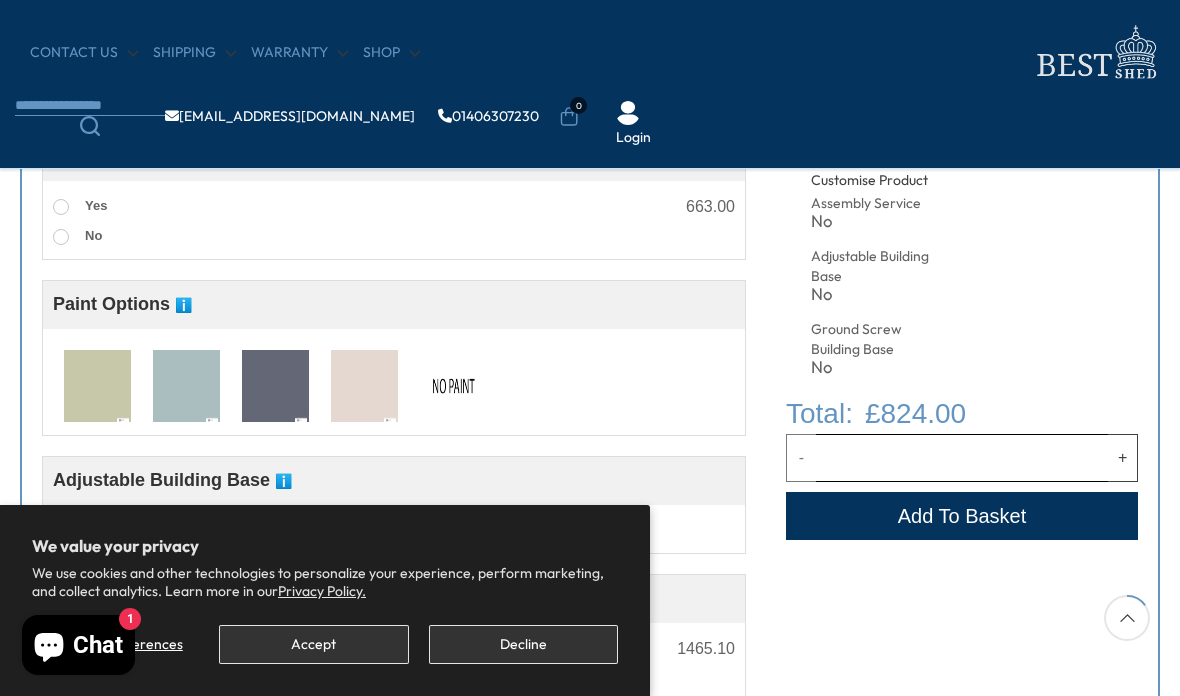 click at bounding box center [186, 387] 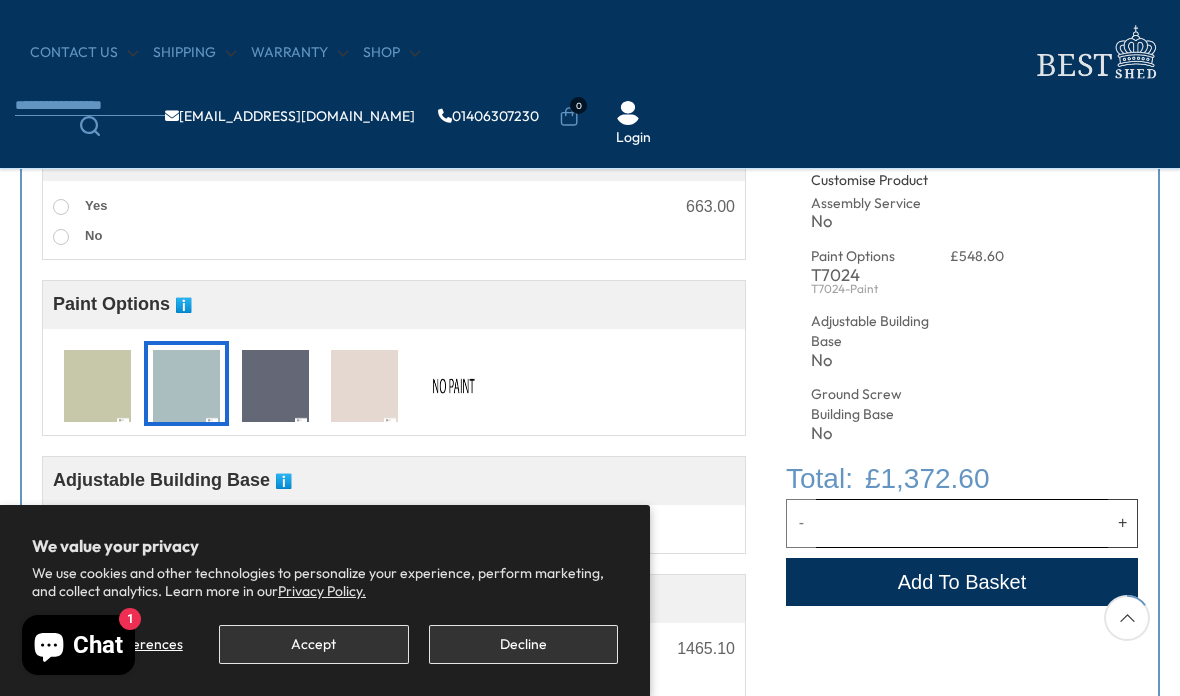 click at bounding box center [97, 387] 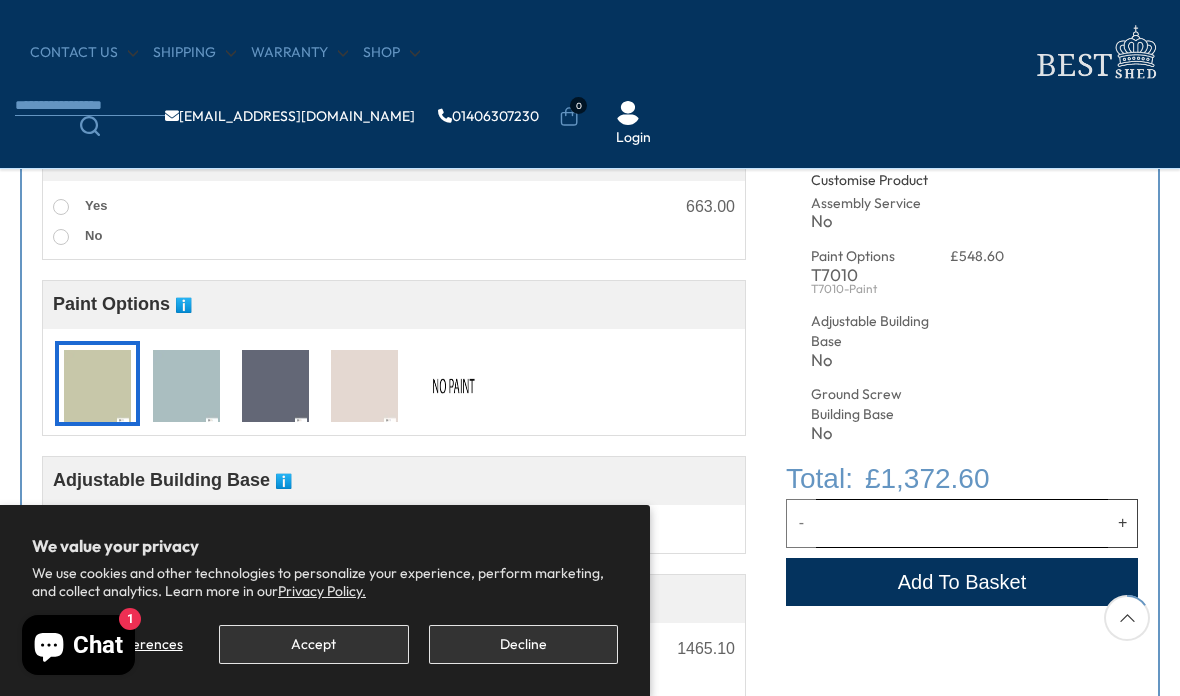 click at bounding box center (275, 387) 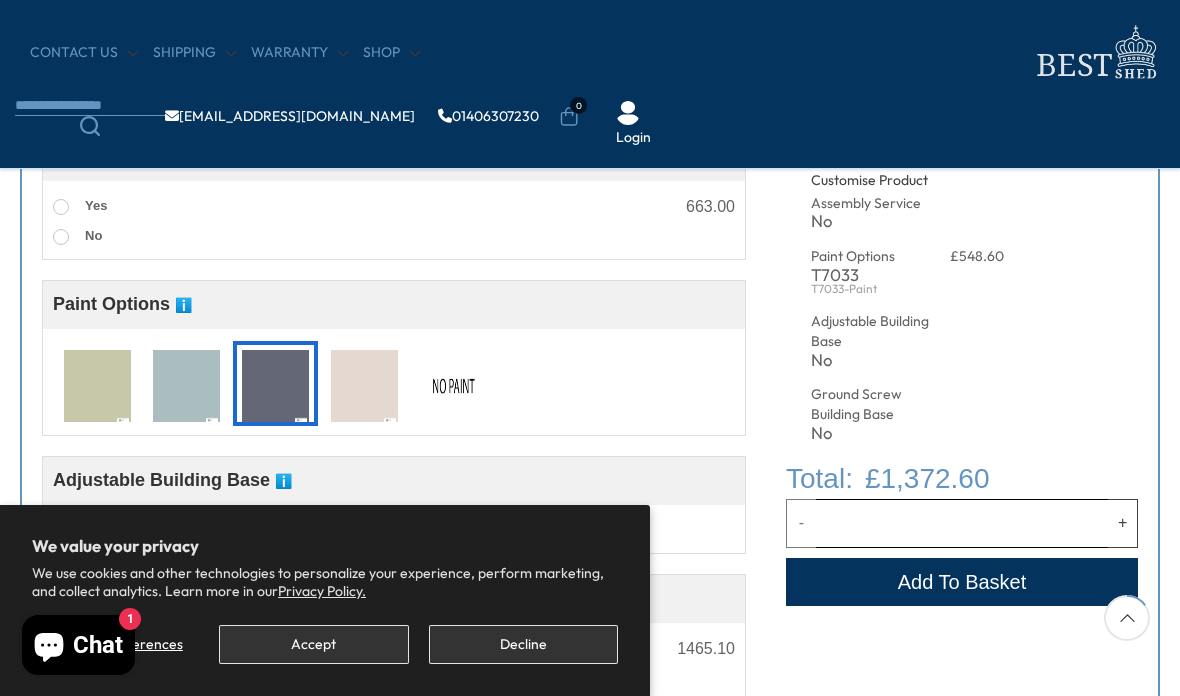 click at bounding box center [364, 387] 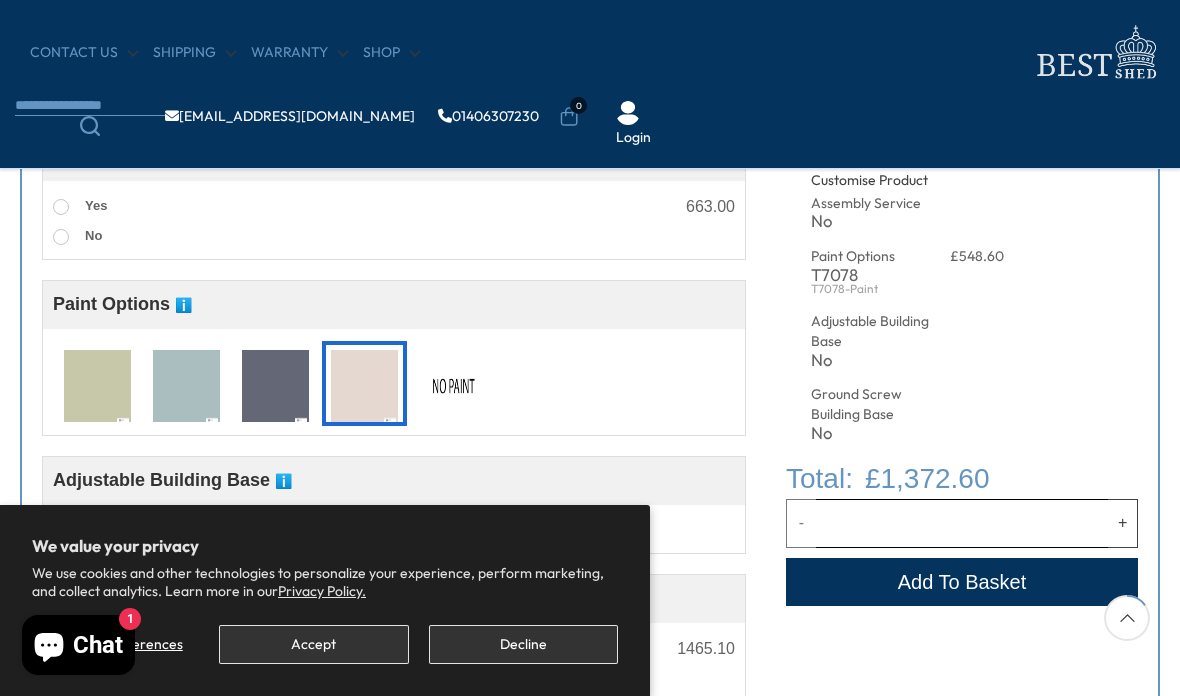 click at bounding box center [453, 387] 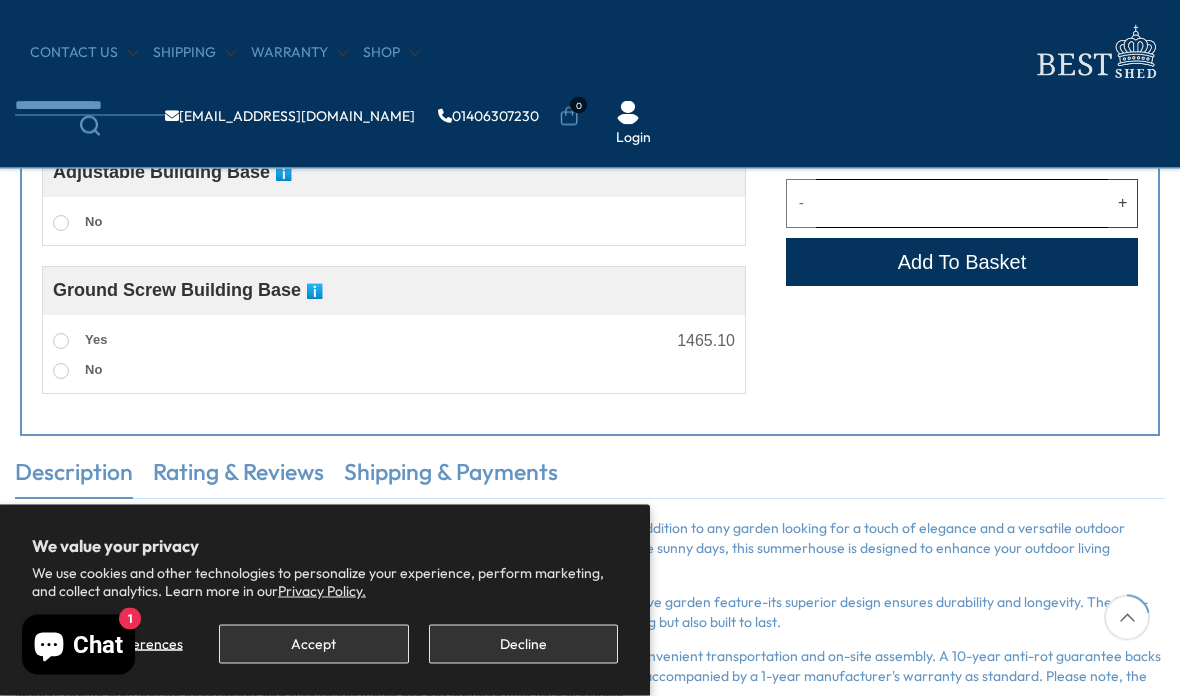 scroll, scrollTop: 1058, scrollLeft: 0, axis: vertical 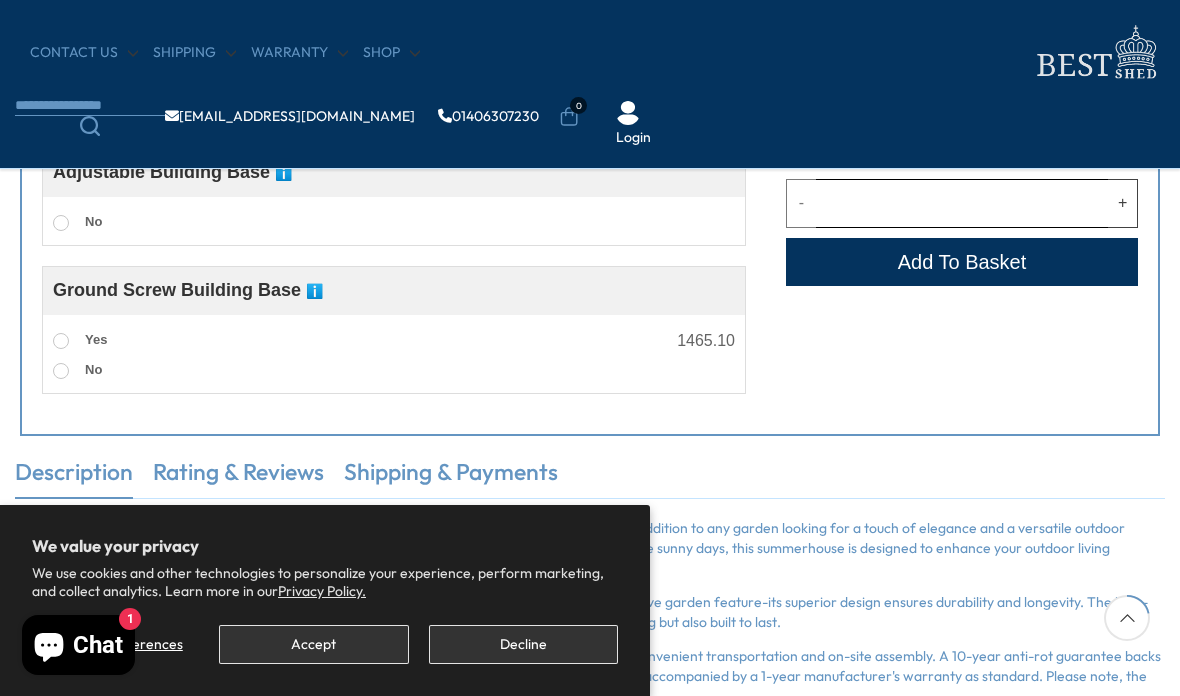 click on "Yes" at bounding box center [80, 341] 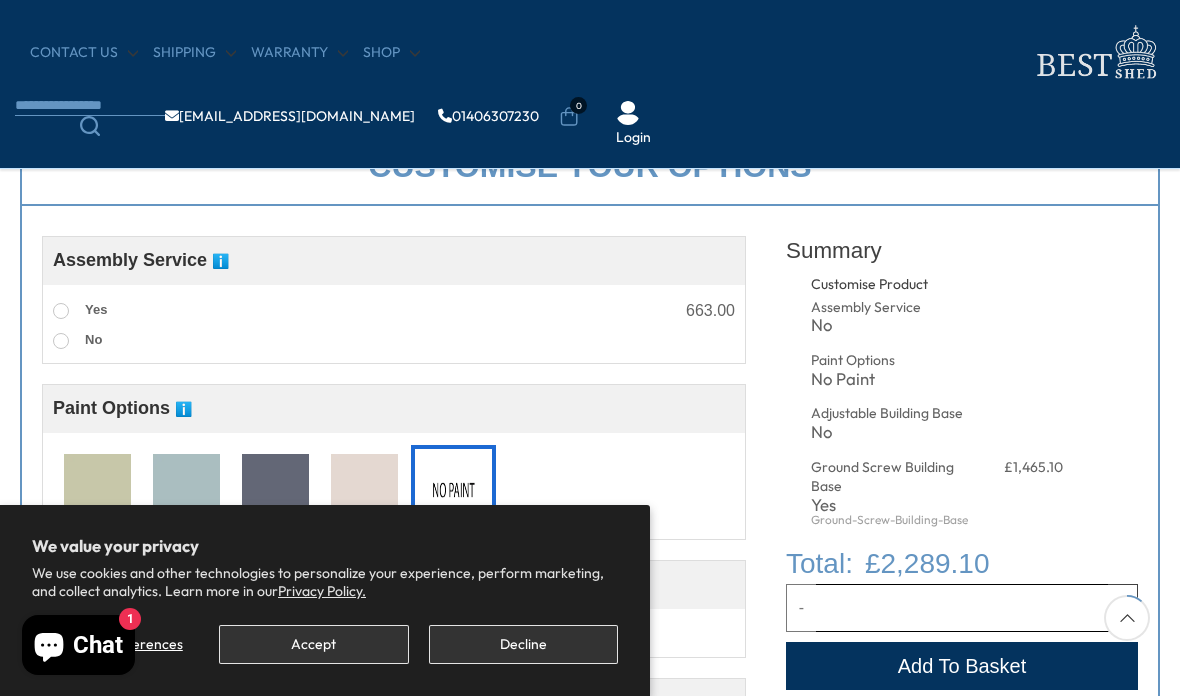 scroll, scrollTop: 671, scrollLeft: 0, axis: vertical 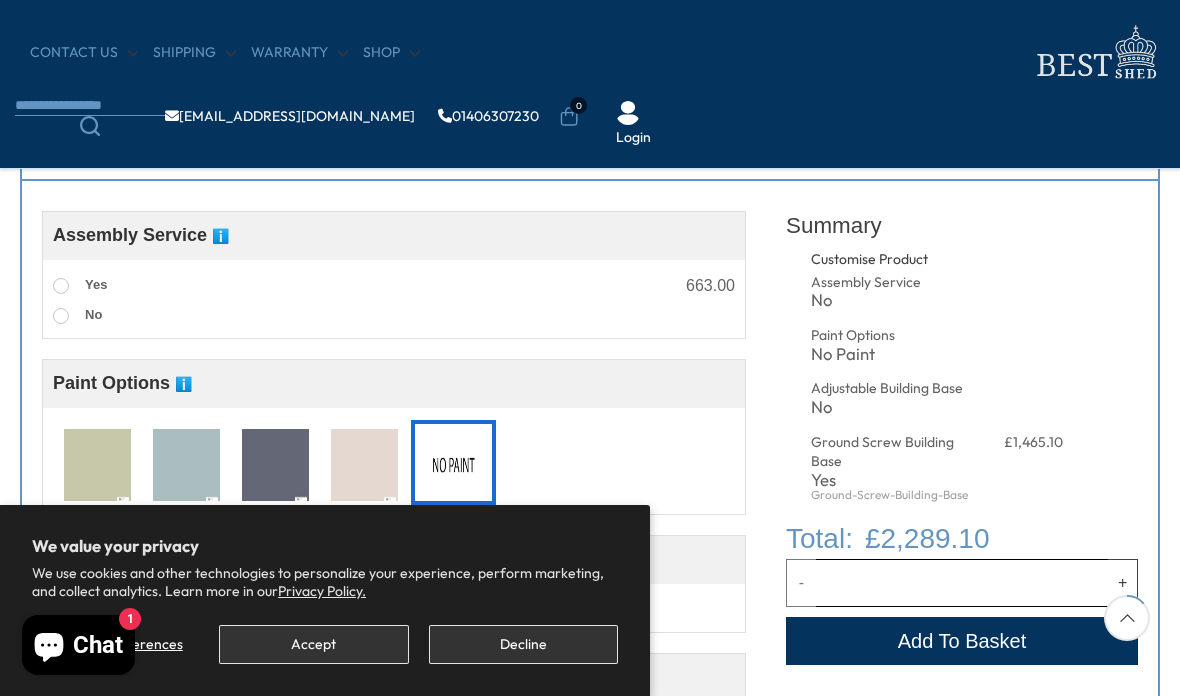 click at bounding box center (186, 466) 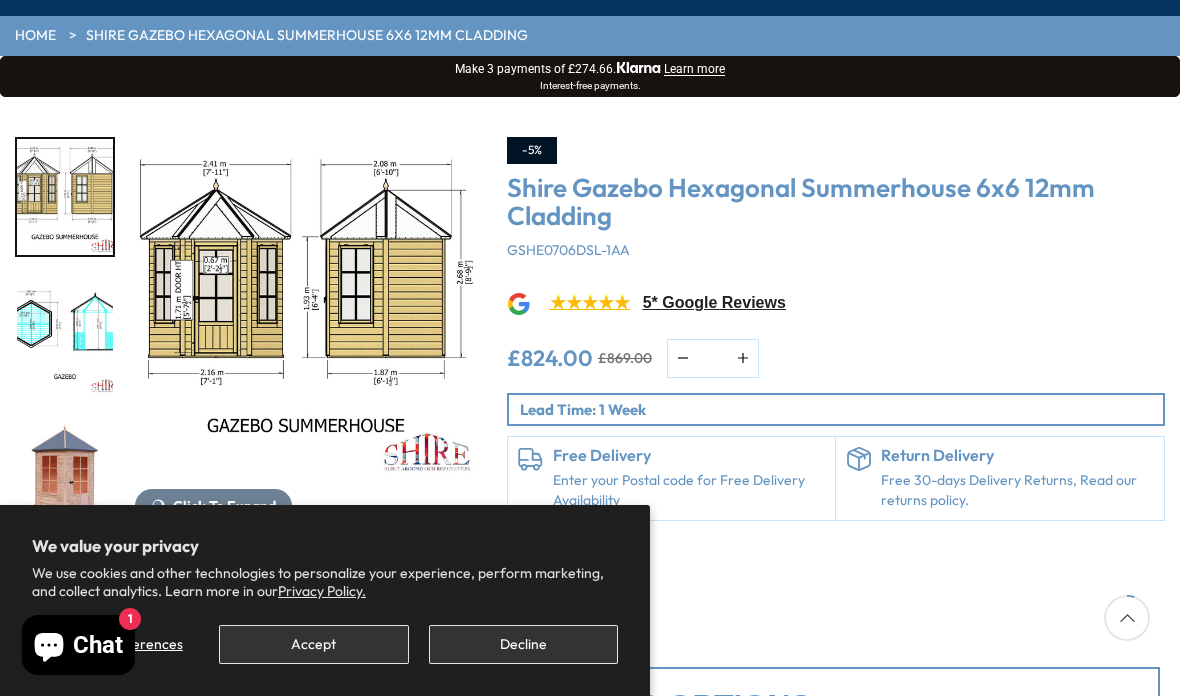scroll, scrollTop: 274, scrollLeft: 0, axis: vertical 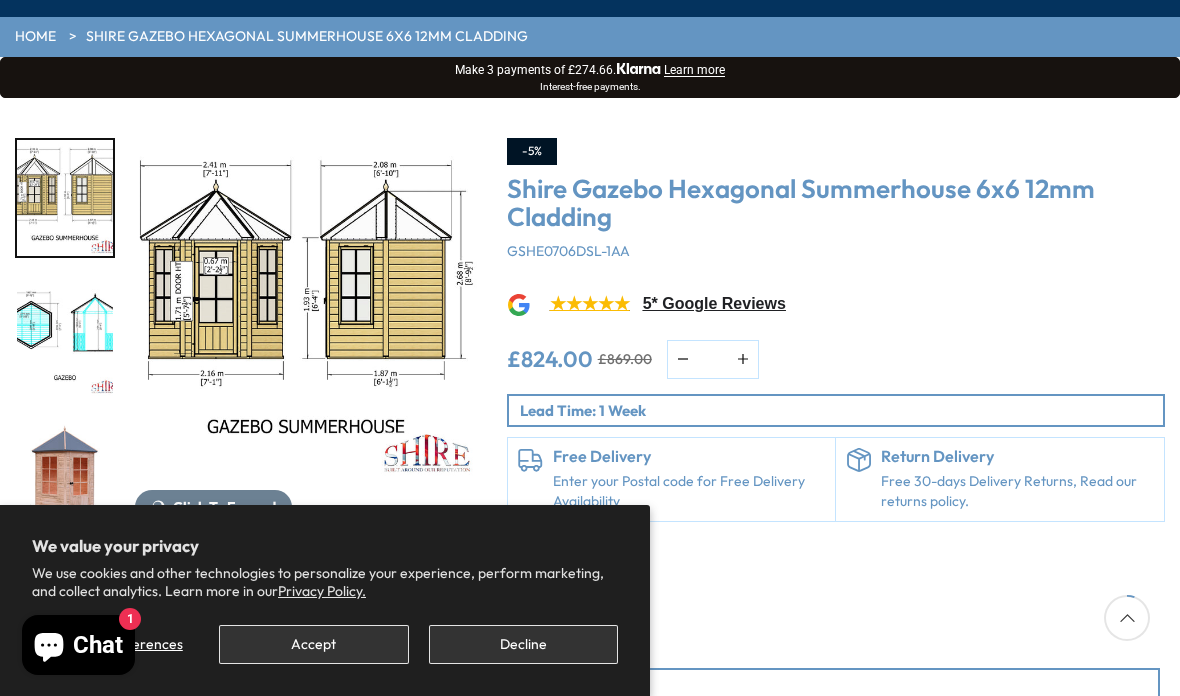 click at bounding box center (65, 478) 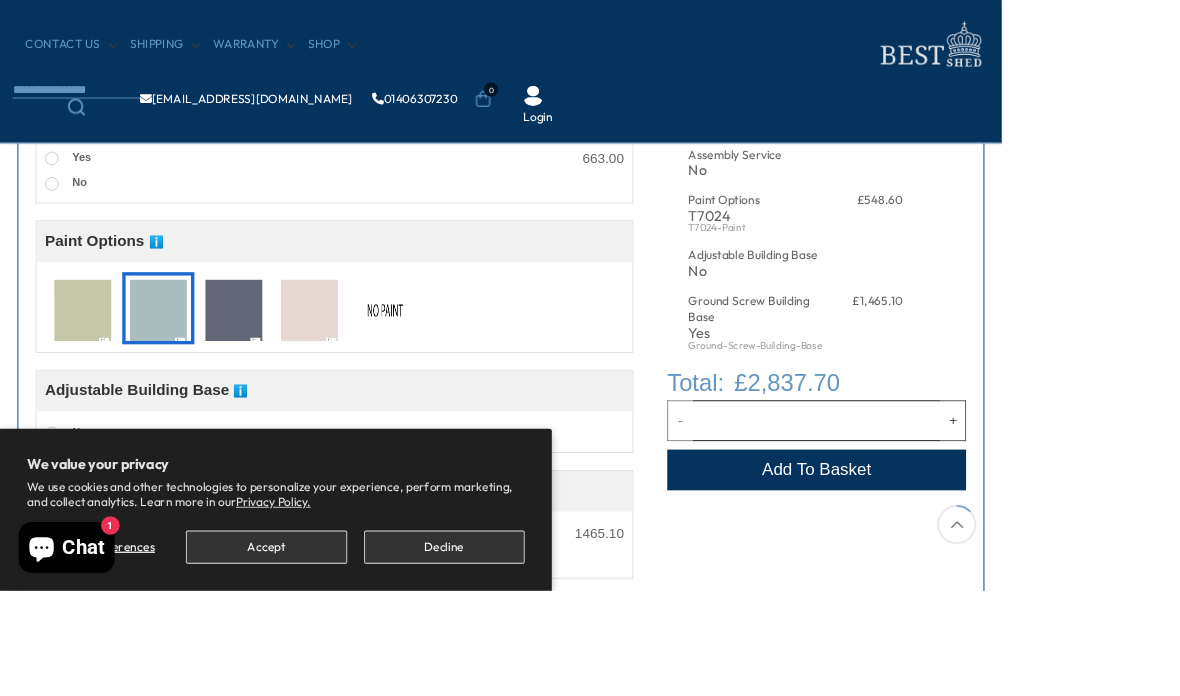 scroll, scrollTop: 770, scrollLeft: 0, axis: vertical 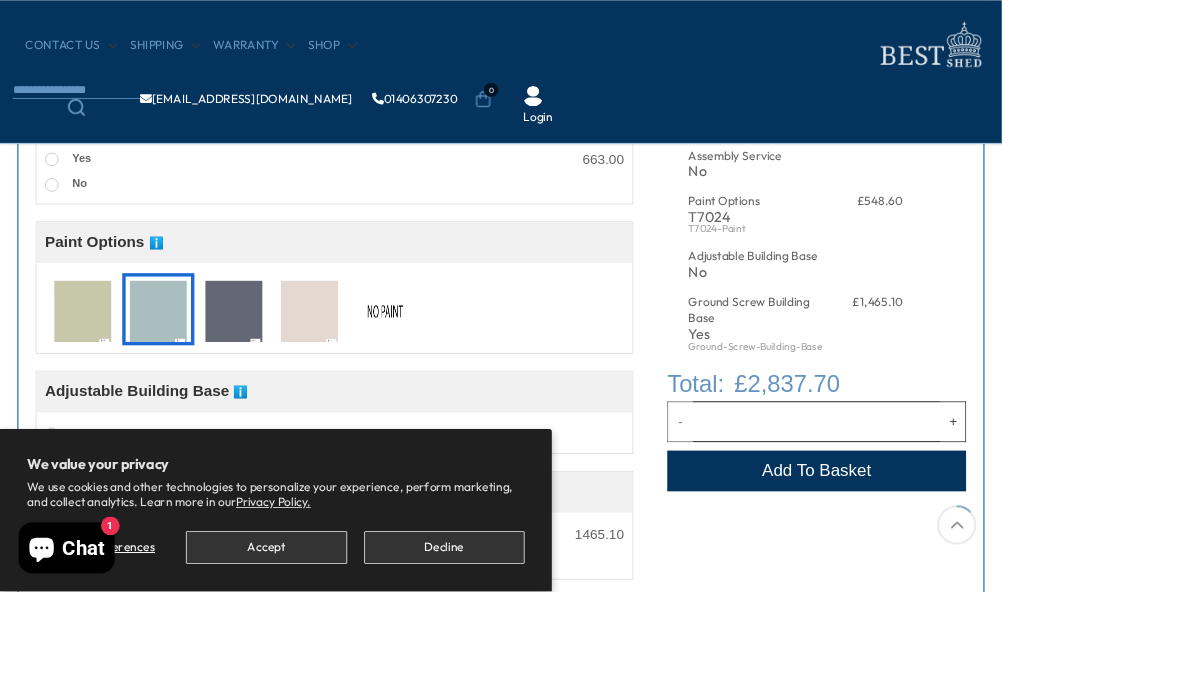 click on "No" at bounding box center (77, 659) 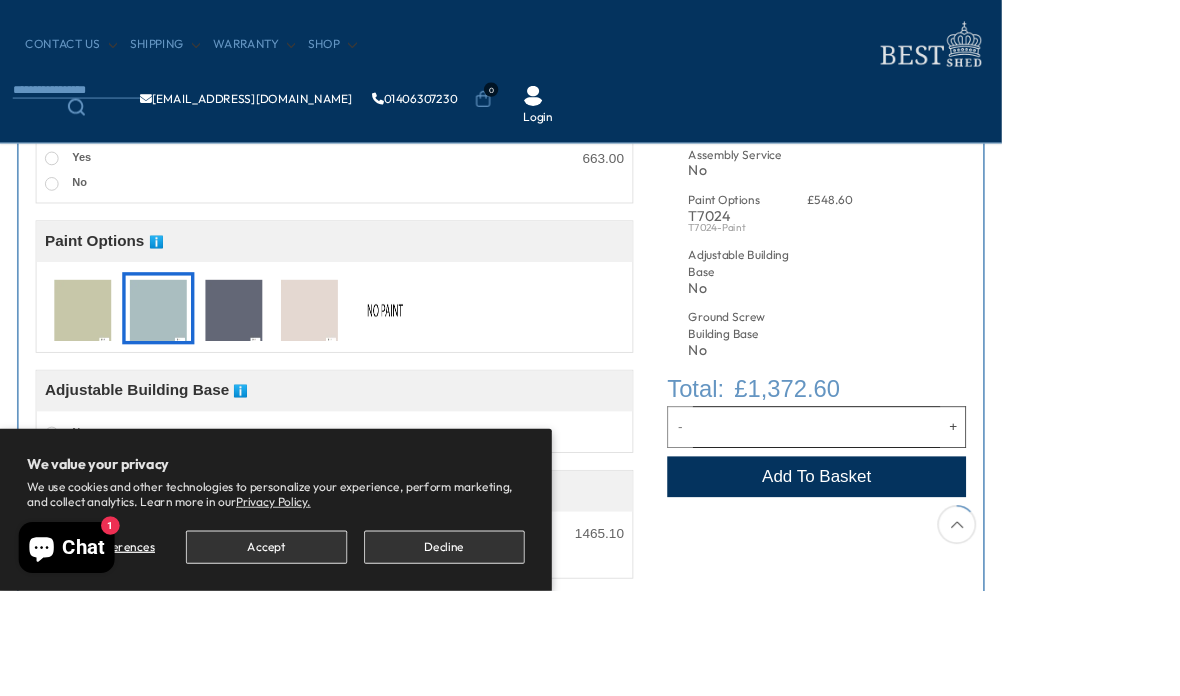 click on "No" at bounding box center (77, 659) 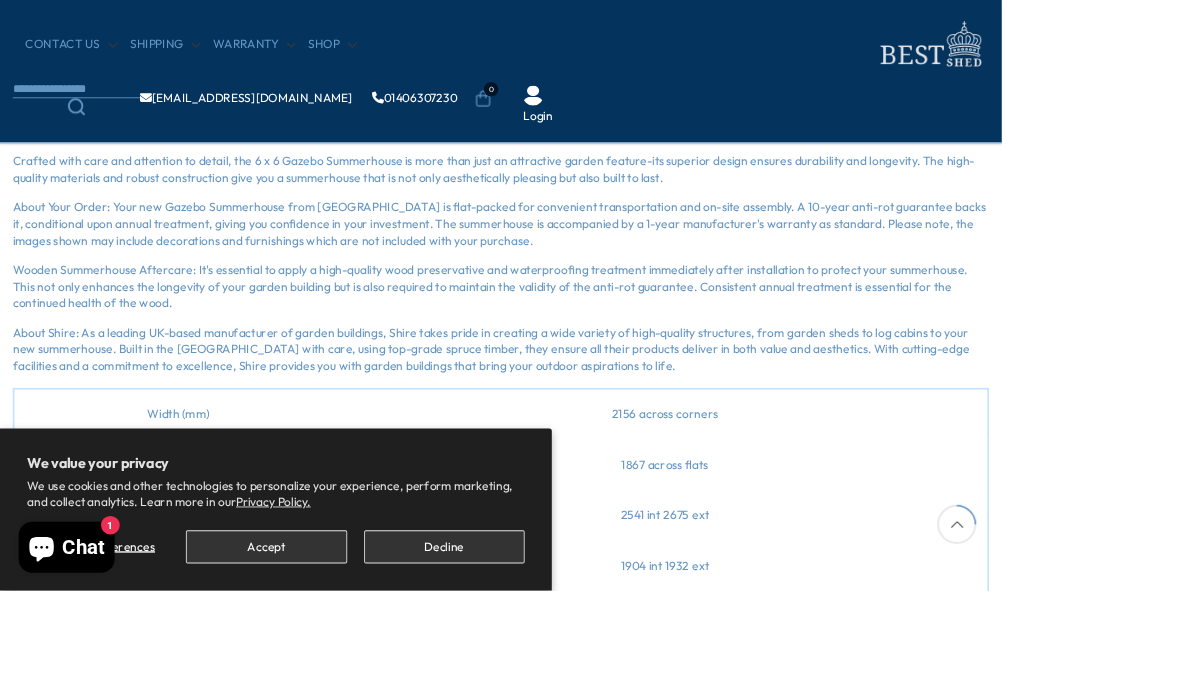 scroll, scrollTop: 1470, scrollLeft: 0, axis: vertical 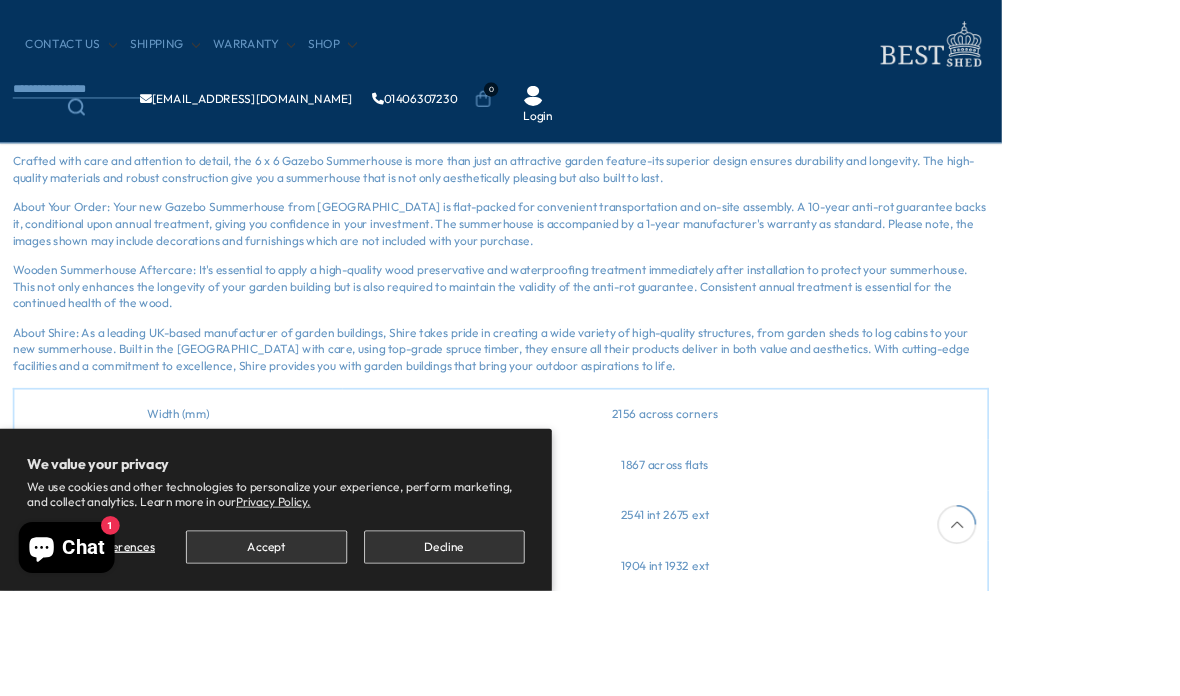 click on "We value your privacy We use cookies and other technologies to personalize your experience, perform marketing, and collect analytics. Learn more in our   Privacy Policy. Manage preferences Accept Decline
We now accept Klarna!
We now accept Klarna!
We now accept Klarna!
We now accept Klarna!
We now accept Klarna!
We now accept Klarna!
We now accept Klarna!
We now accept Klarna!
We now accept Klarna!" at bounding box center [590, 1872] 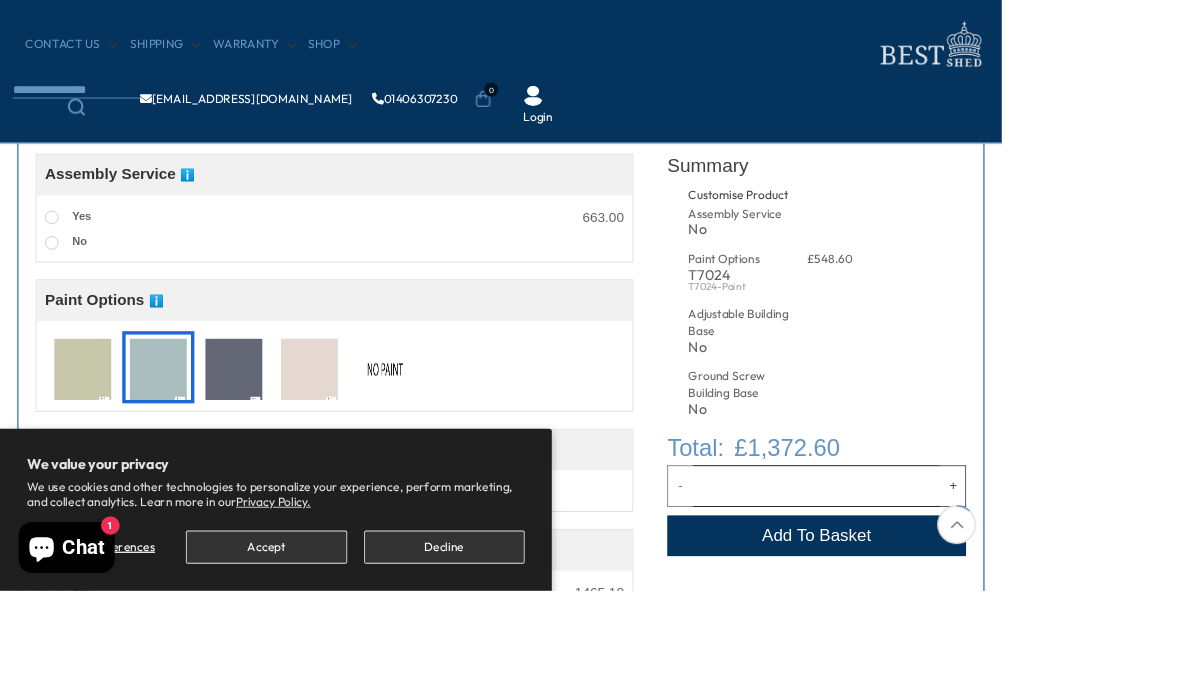 scroll, scrollTop: 700, scrollLeft: 0, axis: vertical 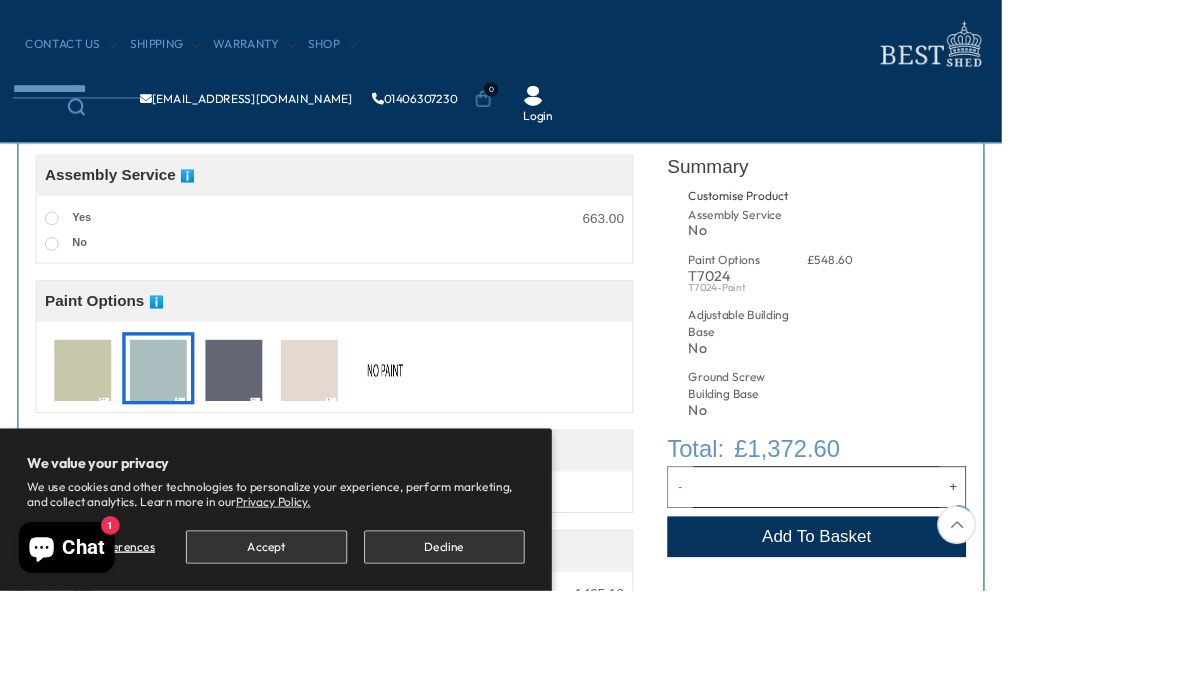 click at bounding box center (364, 437) 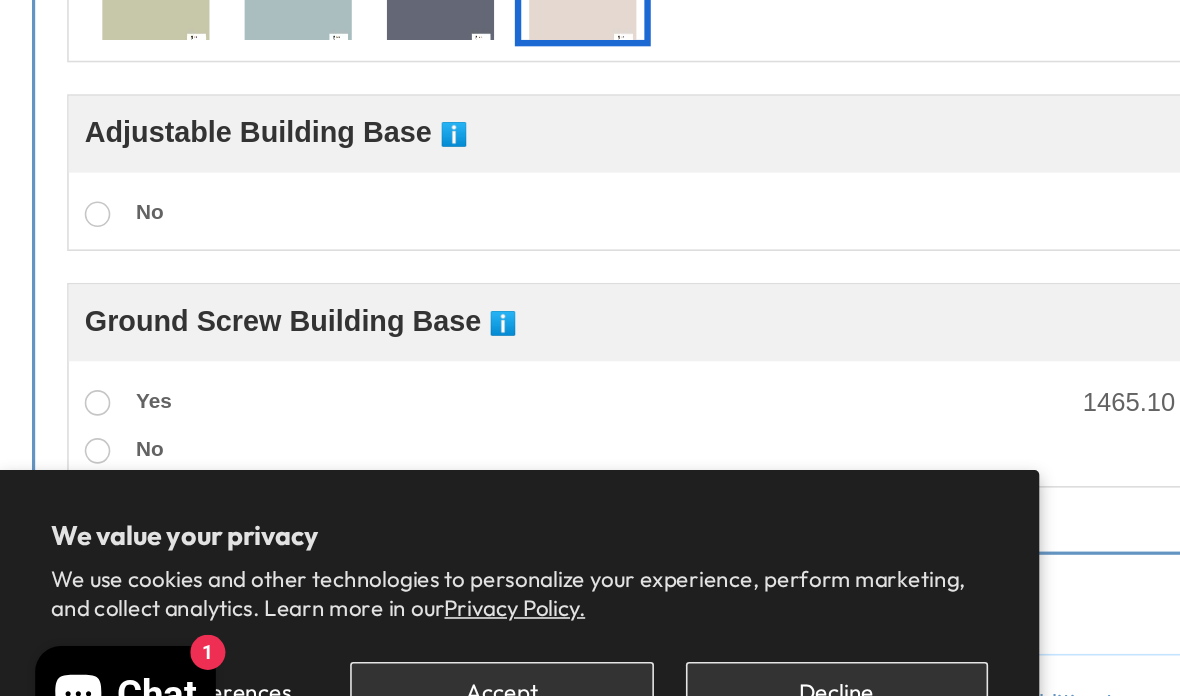 scroll, scrollTop: 935, scrollLeft: 0, axis: vertical 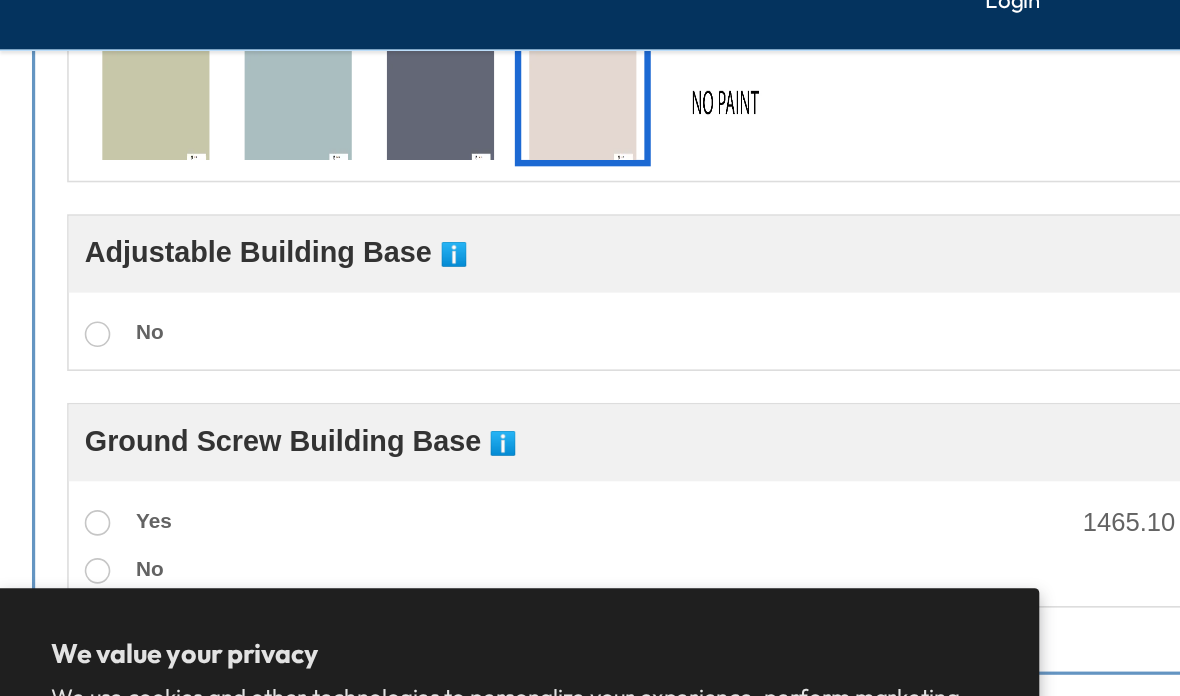 click at bounding box center [186, 202] 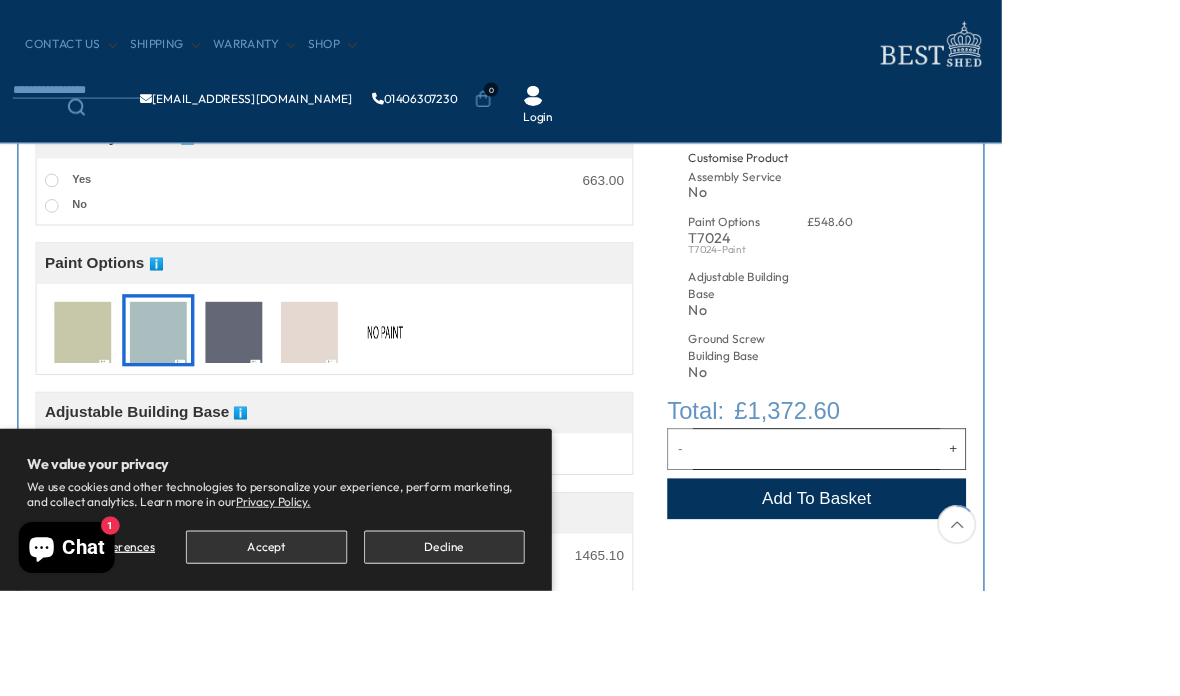 scroll, scrollTop: 745, scrollLeft: 0, axis: vertical 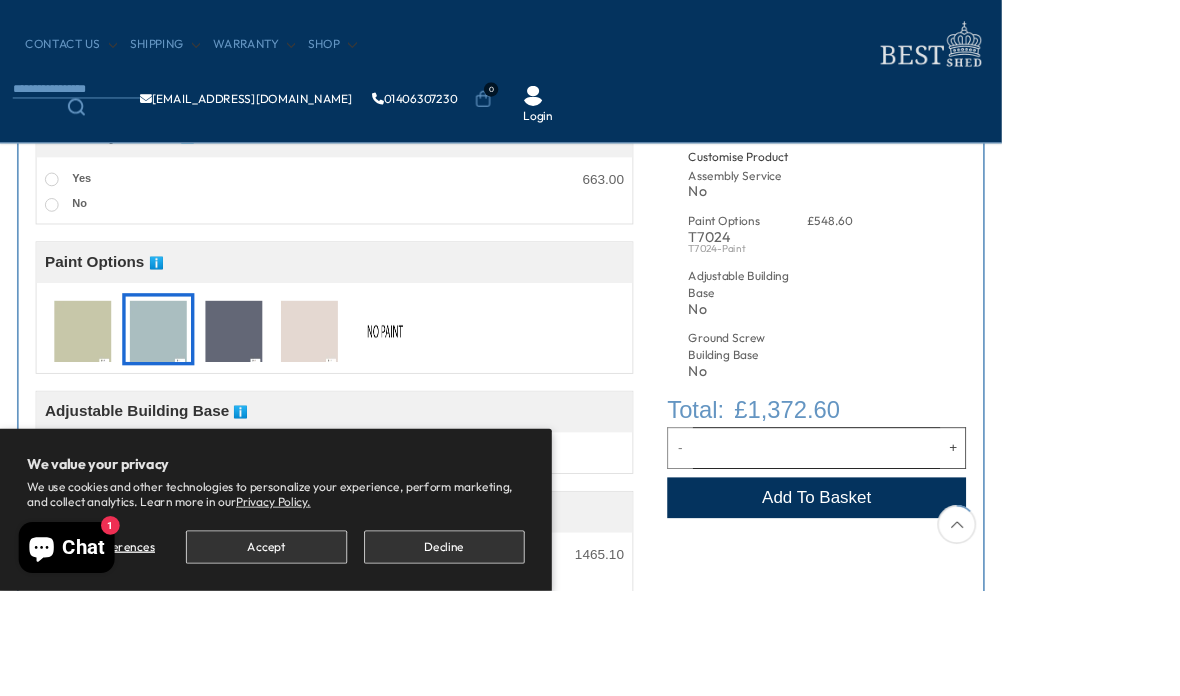 click at bounding box center (364, 392) 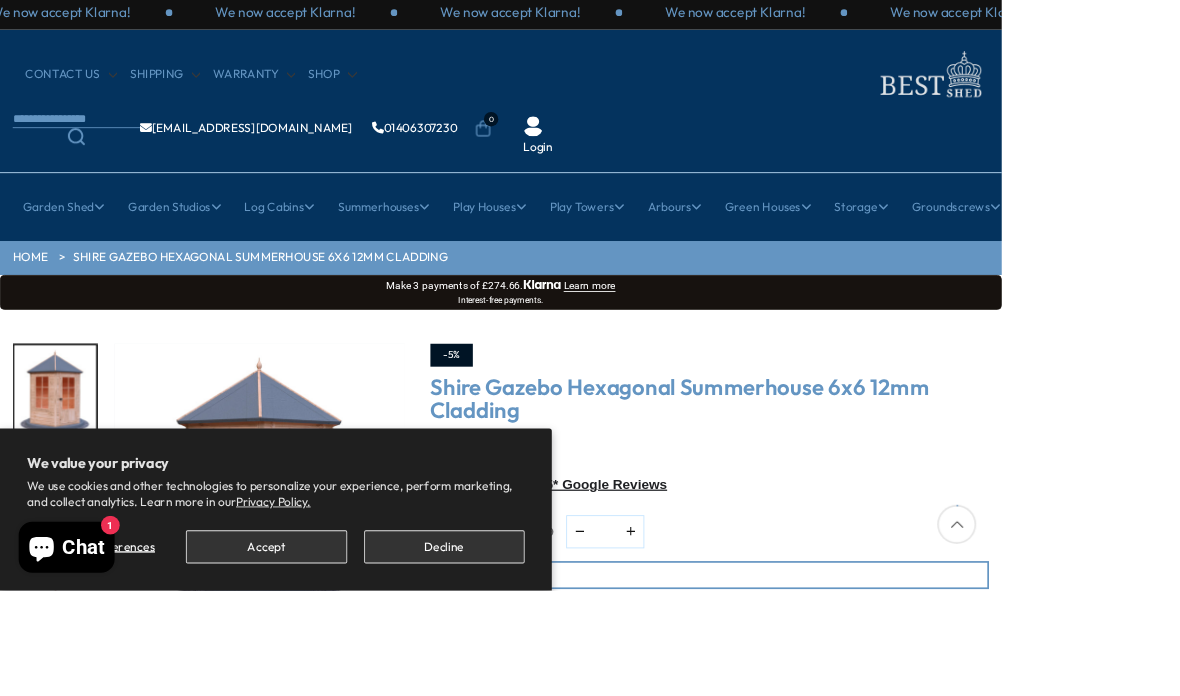 scroll, scrollTop: 0, scrollLeft: 0, axis: both 